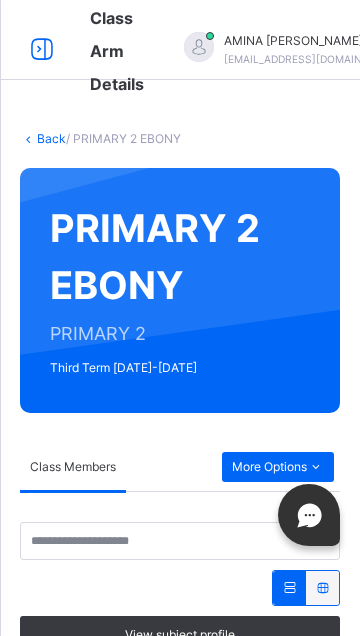 scroll, scrollTop: 0, scrollLeft: 0, axis: both 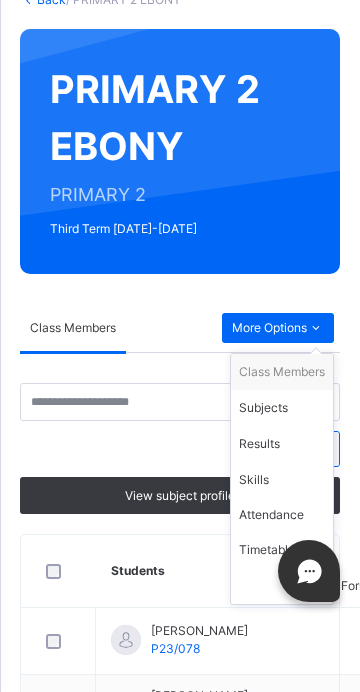 click on "Results" at bounding box center (282, 444) 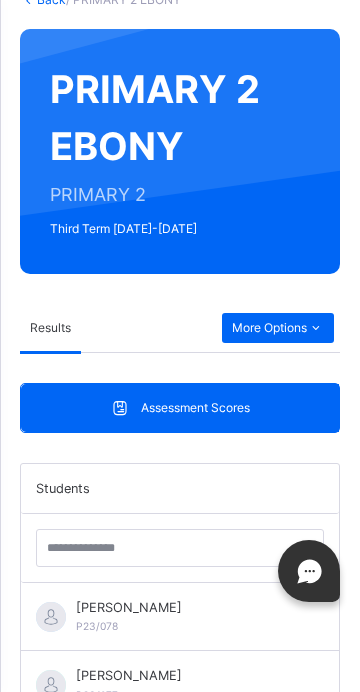 click on "Assessment Scores" at bounding box center (180, 408) 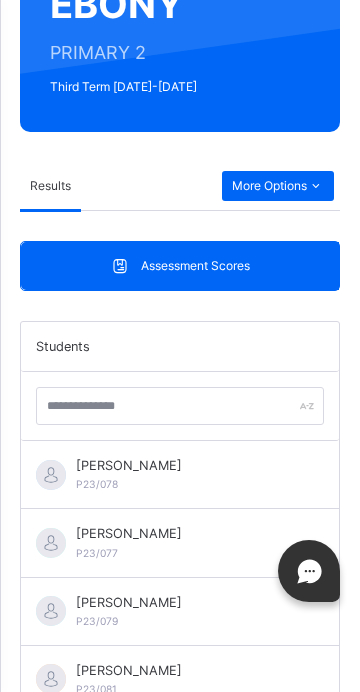 scroll, scrollTop: 281, scrollLeft: 0, axis: vertical 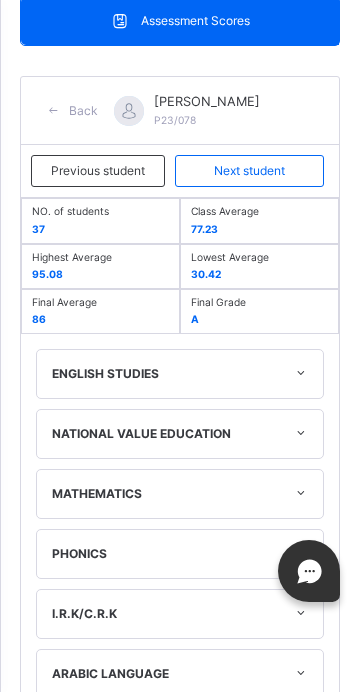 click on "Next student" at bounding box center [249, 171] 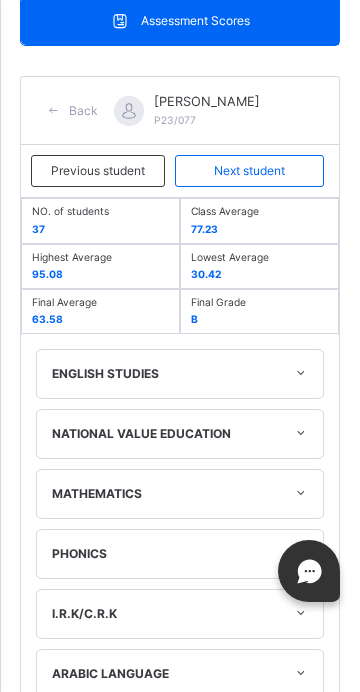 click on "ENGLISH STUDIES" at bounding box center (180, 374) 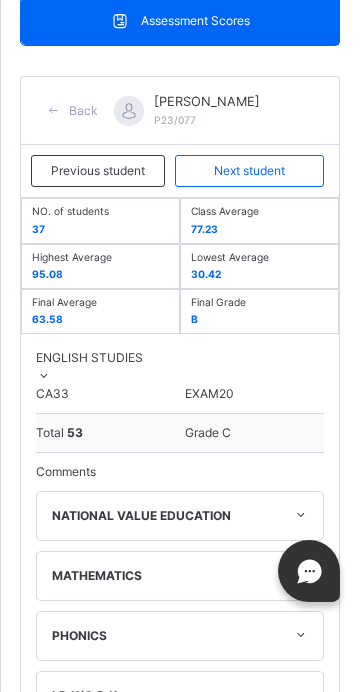 scroll, scrollTop: 755, scrollLeft: 0, axis: vertical 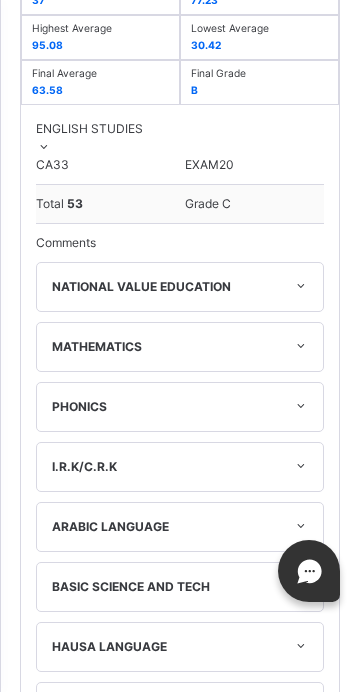 click on "NATIONAL VALUE EDUCATION" at bounding box center (180, 287) 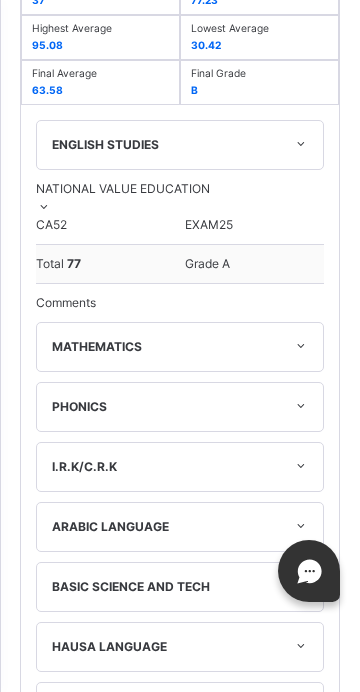 click on "MATHEMATICS" at bounding box center (180, 347) 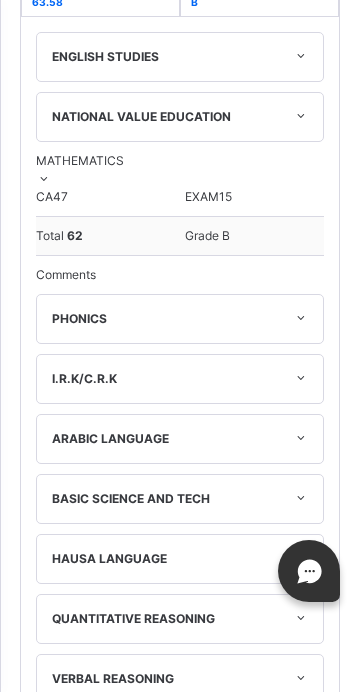 scroll, scrollTop: 879, scrollLeft: 0, axis: vertical 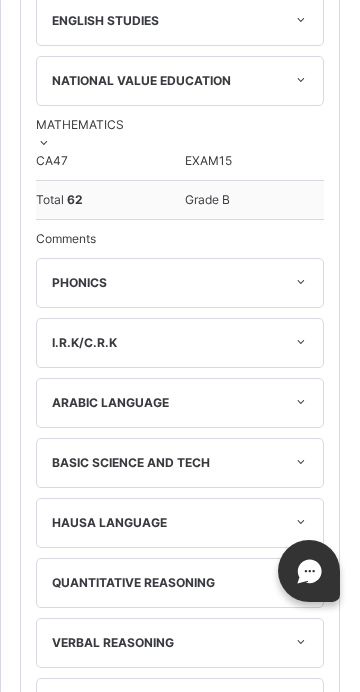 click on "PHONICS" at bounding box center [180, 283] 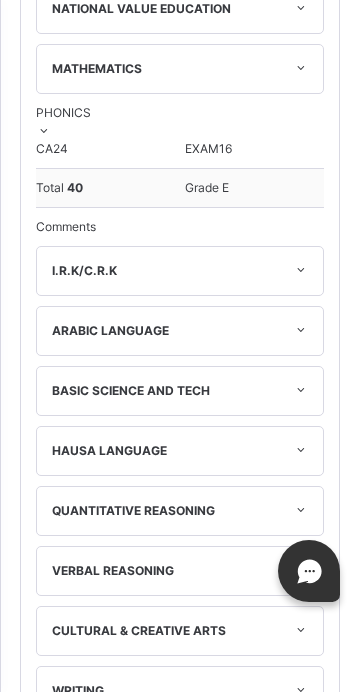 scroll, scrollTop: 969, scrollLeft: 0, axis: vertical 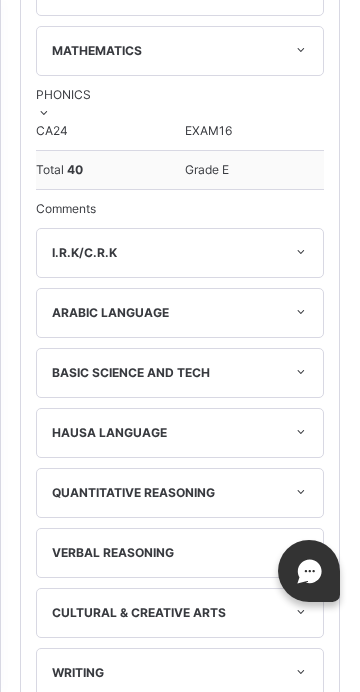 click on "I.R.K/C.R.K" at bounding box center (180, 253) 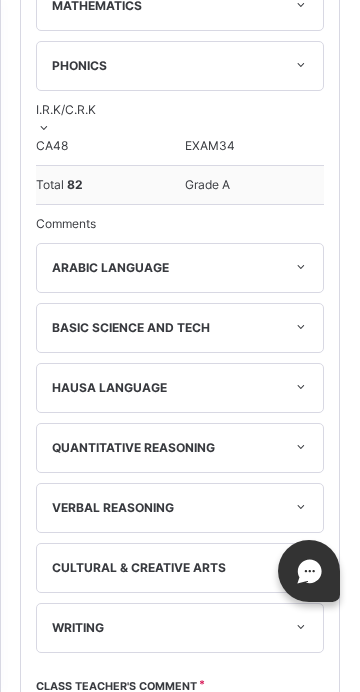 scroll, scrollTop: 1029, scrollLeft: 0, axis: vertical 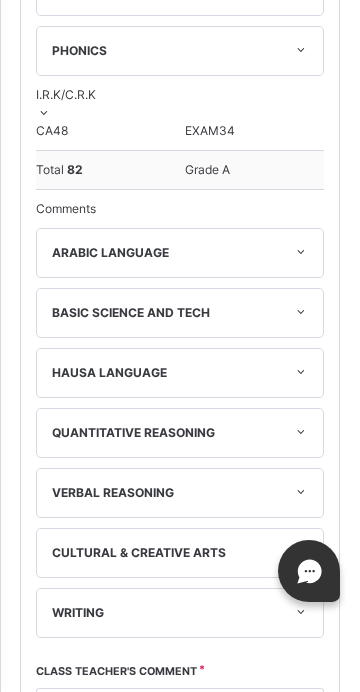 click on "ARABIC LANGUAGE" at bounding box center (180, 253) 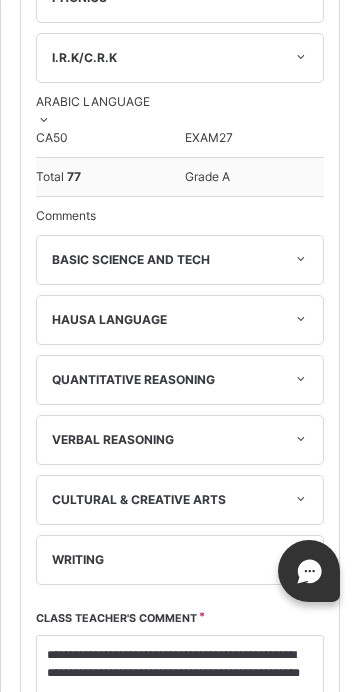 scroll, scrollTop: 1094, scrollLeft: 0, axis: vertical 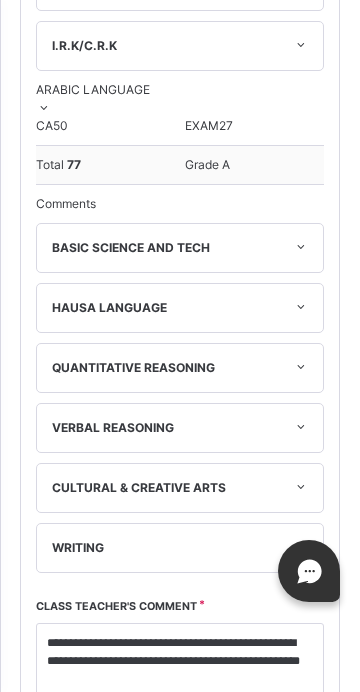 click on "BASIC SCIENCE AND TECH" at bounding box center [180, 248] 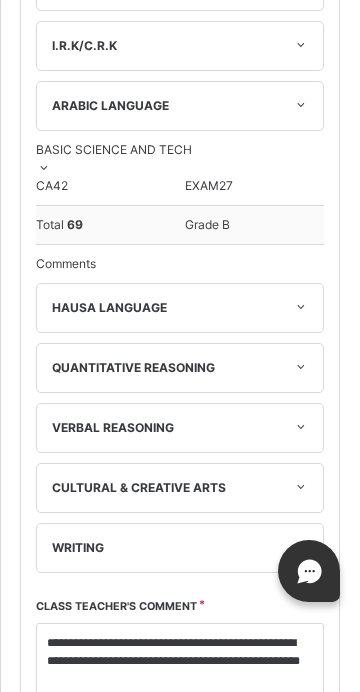 click on "HAUSA LANGUAGE" at bounding box center (180, 308) 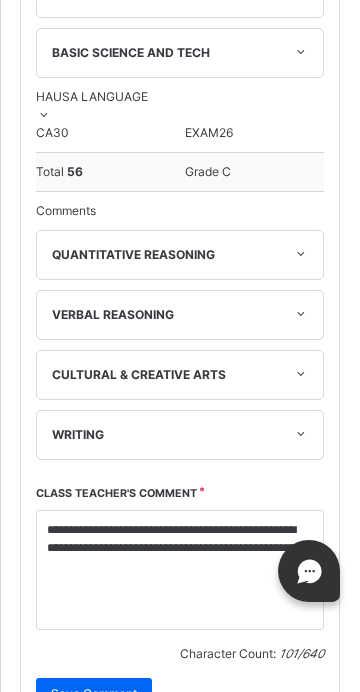 scroll, scrollTop: 1211, scrollLeft: 0, axis: vertical 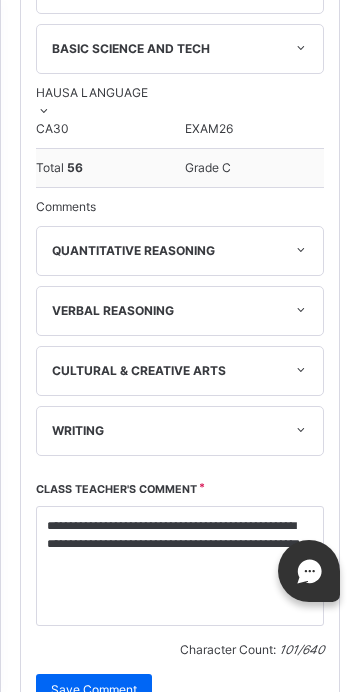 click on "QUANTITATIVE REASONING" at bounding box center (180, 251) 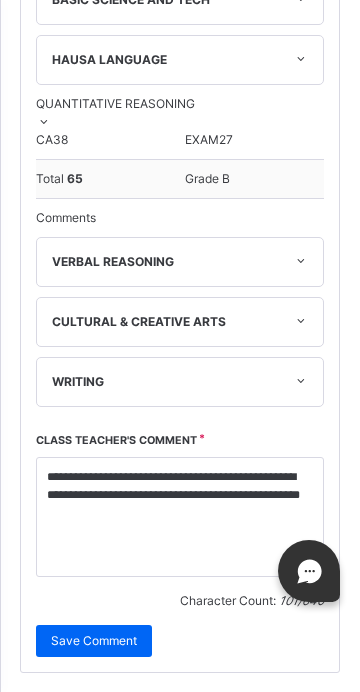 scroll, scrollTop: 1300, scrollLeft: 0, axis: vertical 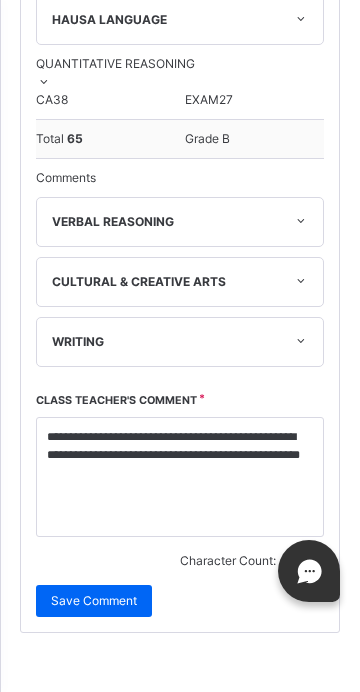 click on "VERBAL REASONING" at bounding box center [180, 222] 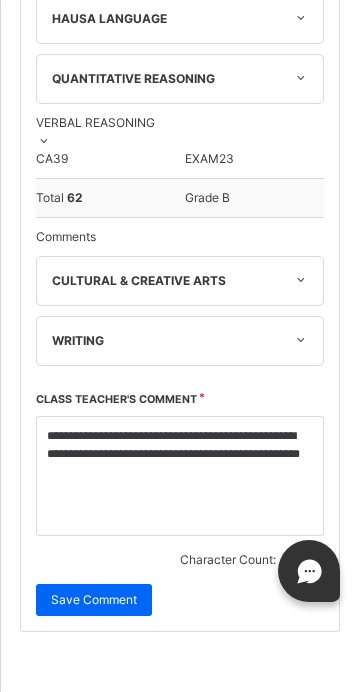 scroll, scrollTop: 1380, scrollLeft: 0, axis: vertical 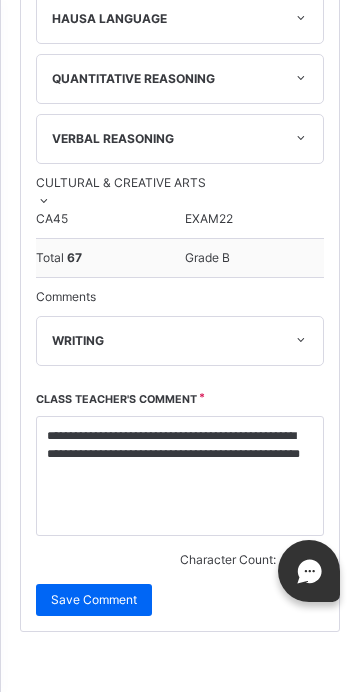 click on "WRITING" at bounding box center [180, 341] 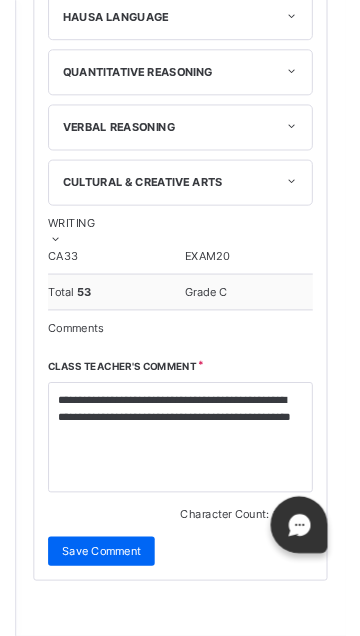 scroll, scrollTop: 545, scrollLeft: 0, axis: vertical 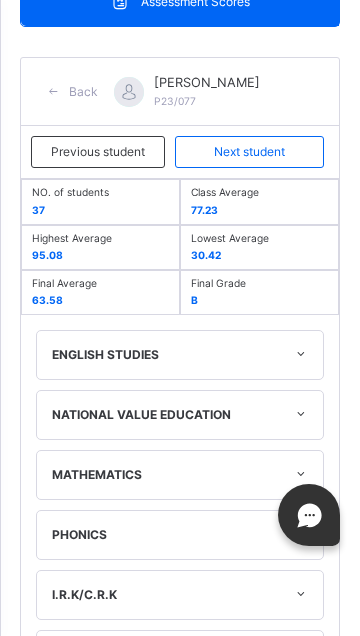 click on "Next student" at bounding box center (249, 152) 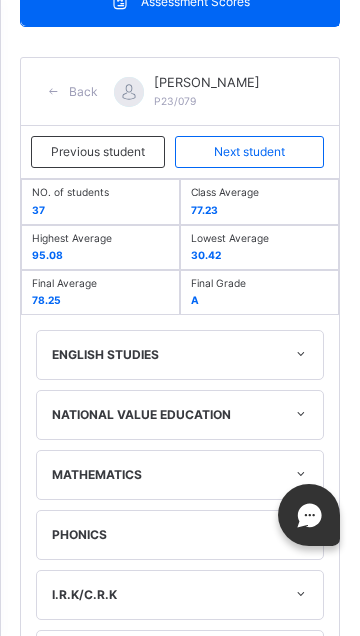 click on "ENGLISH STUDIES" at bounding box center (180, 355) 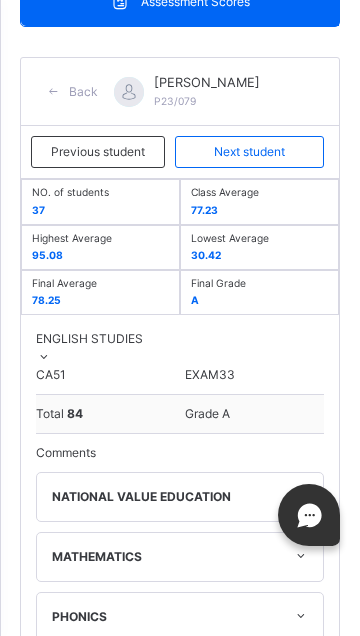 click on "NATIONAL VALUE EDUCATION" at bounding box center (180, 497) 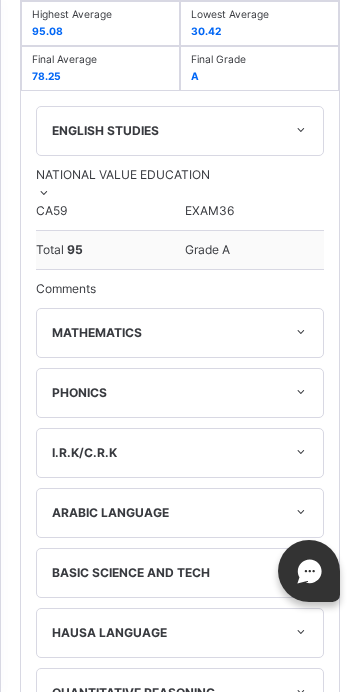 scroll, scrollTop: 816, scrollLeft: 0, axis: vertical 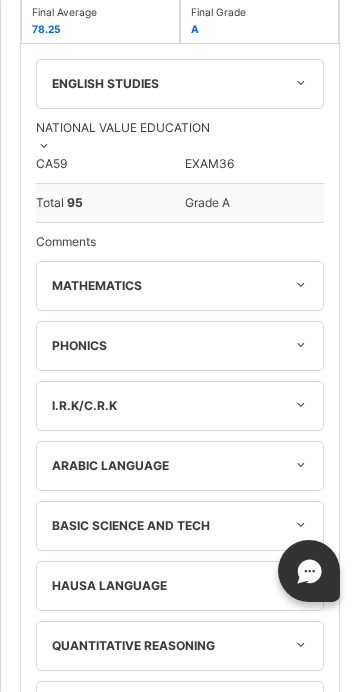 click on "MATHEMATICS" at bounding box center (180, 286) 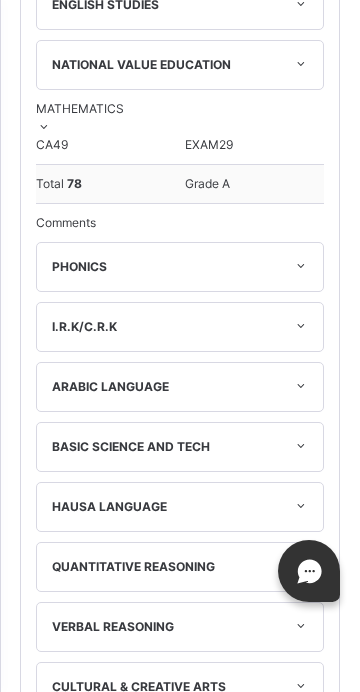 scroll, scrollTop: 937, scrollLeft: 0, axis: vertical 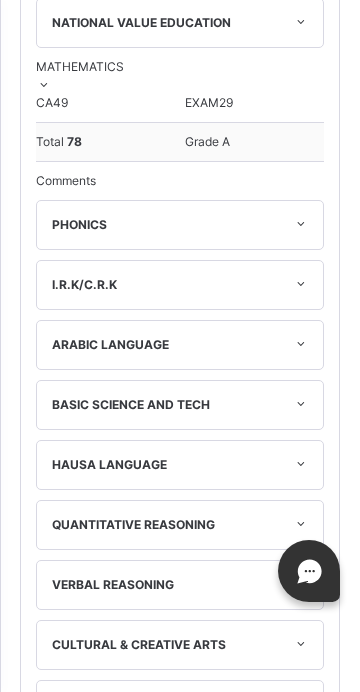 click on "PHONICS" at bounding box center [180, 225] 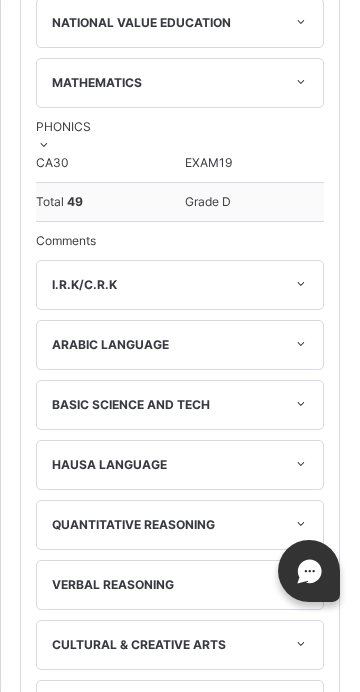 click on "I.R.K/C.R.K" at bounding box center [180, 285] 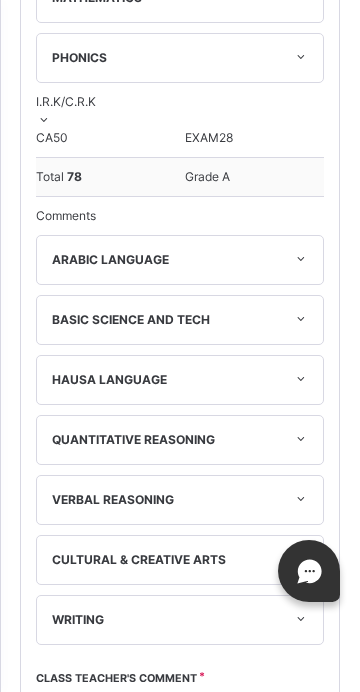 scroll, scrollTop: 1038, scrollLeft: 0, axis: vertical 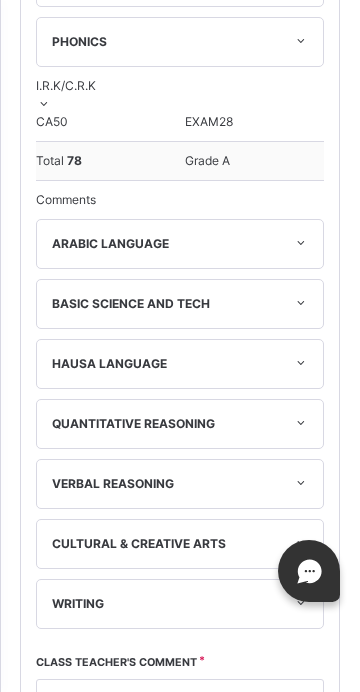 click on "ARABIC LANGUAGE" at bounding box center [180, 244] 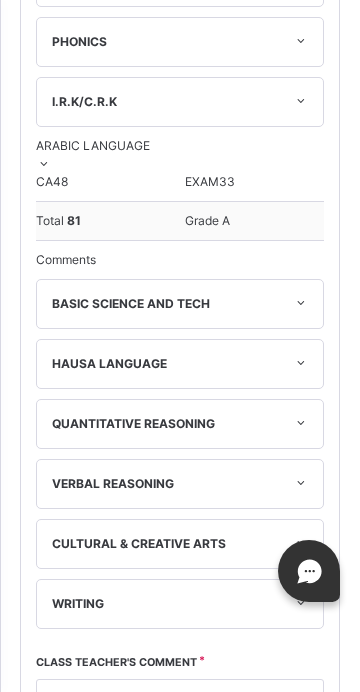 click on "BASIC SCIENCE AND TECH" at bounding box center (180, 304) 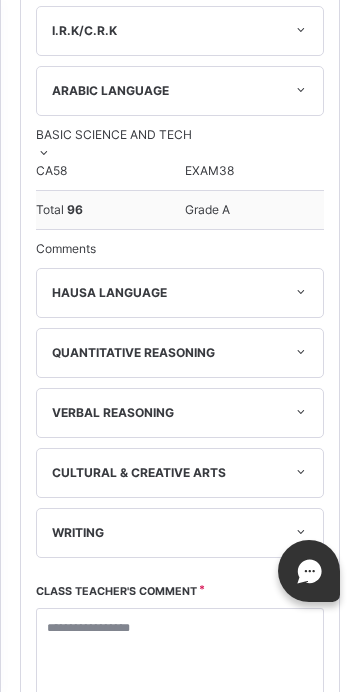 scroll, scrollTop: 1149, scrollLeft: 0, axis: vertical 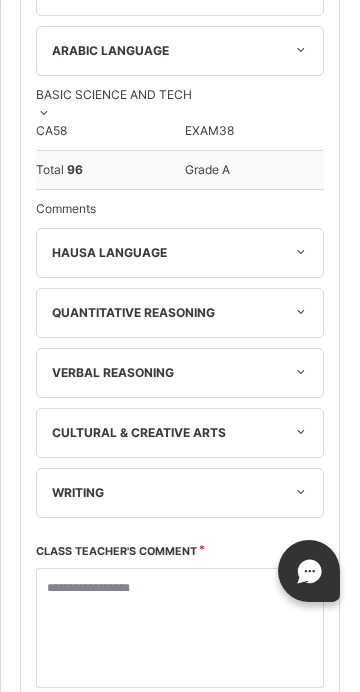 click on "HAUSA LANGUAGE" at bounding box center [180, 253] 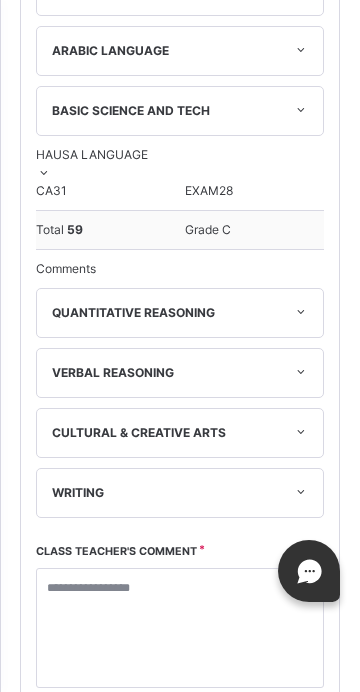 click on "QUANTITATIVE REASONING" at bounding box center [180, 313] 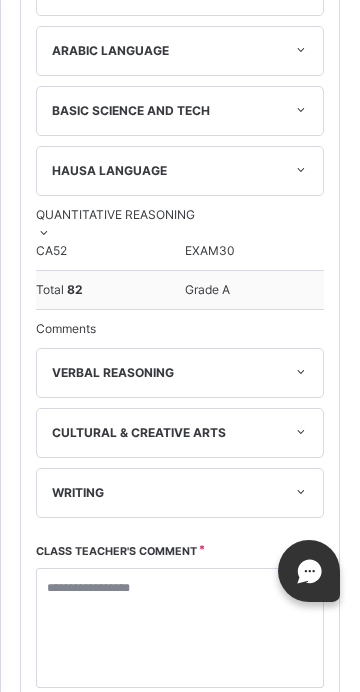 click on "VERBAL REASONING" at bounding box center [180, 373] 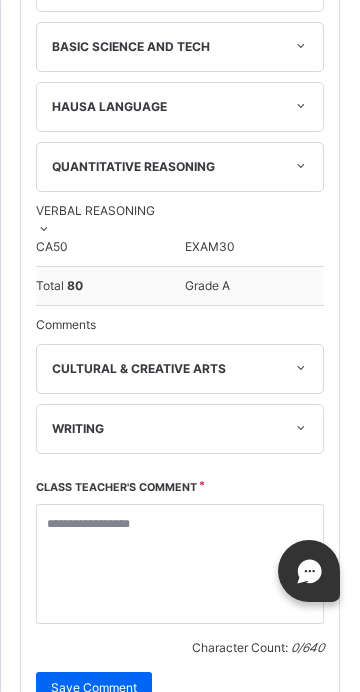 scroll, scrollTop: 1265, scrollLeft: 0, axis: vertical 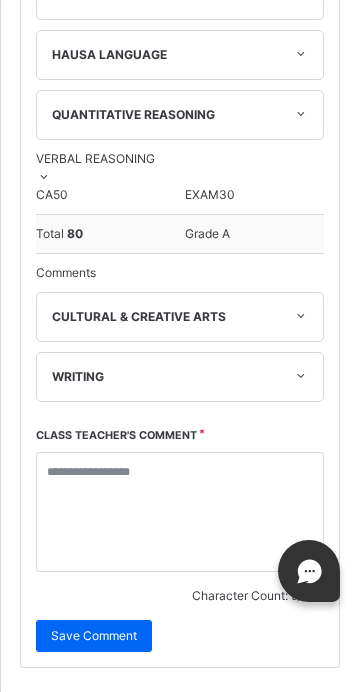 click on "CULTURAL & CREATIVE ARTS" at bounding box center (180, 317) 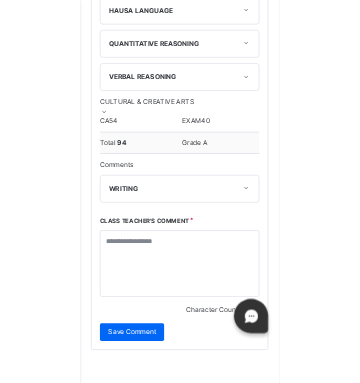 scroll, scrollTop: 1376, scrollLeft: 0, axis: vertical 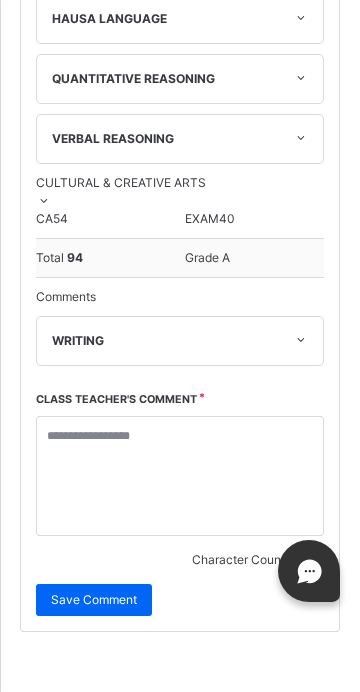 click on "WRITING" at bounding box center (180, 341) 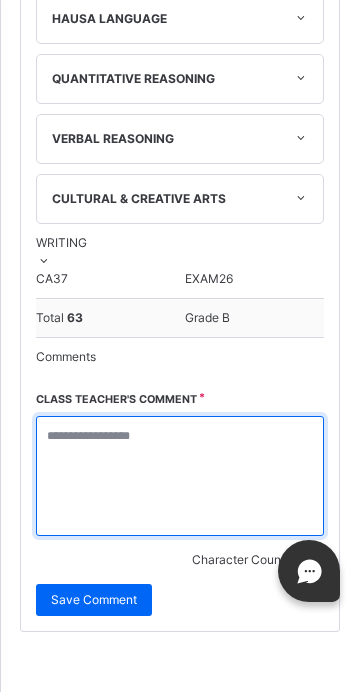 click at bounding box center [180, 476] 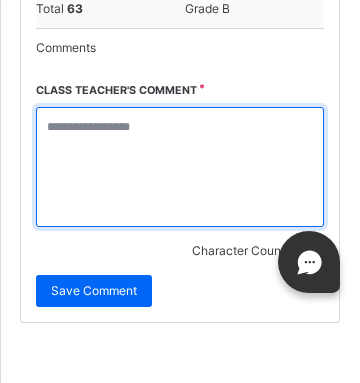 scroll, scrollTop: 1715, scrollLeft: 0, axis: vertical 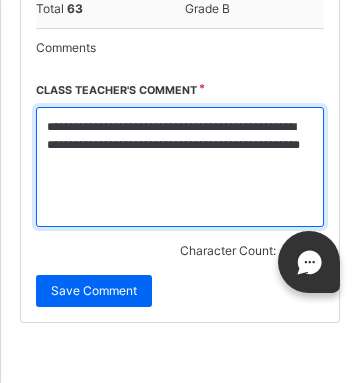 type on "**********" 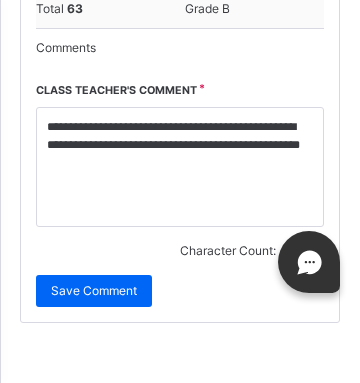 click on "Save Comment" at bounding box center (94, 291) 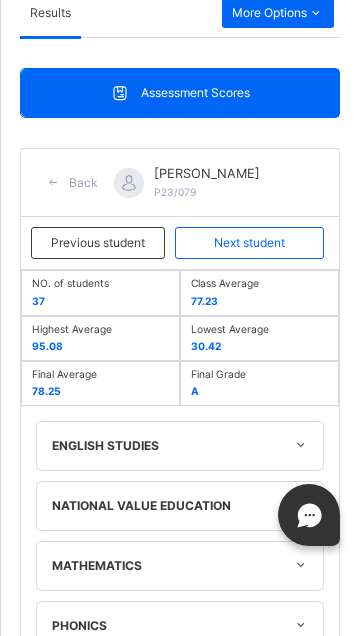 scroll, scrollTop: 363, scrollLeft: 0, axis: vertical 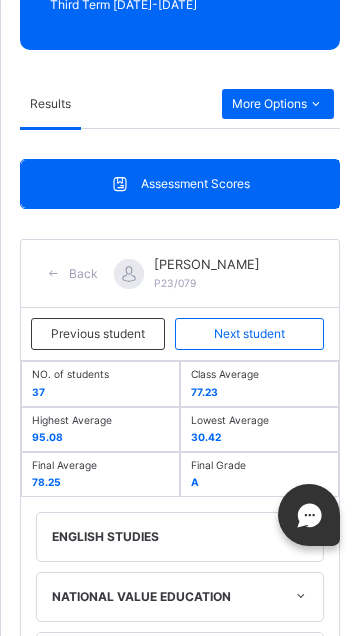 click on "Previous student" at bounding box center (98, 334) 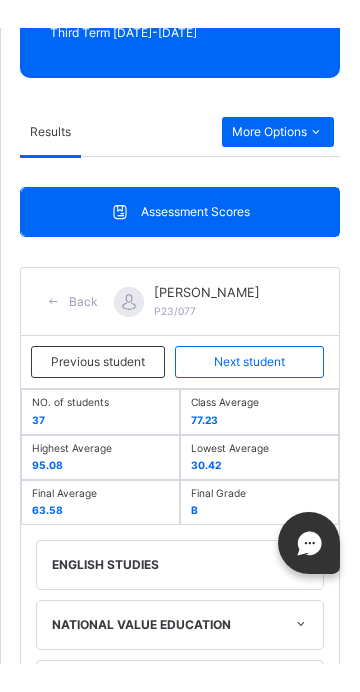 scroll, scrollTop: 1205, scrollLeft: 0, axis: vertical 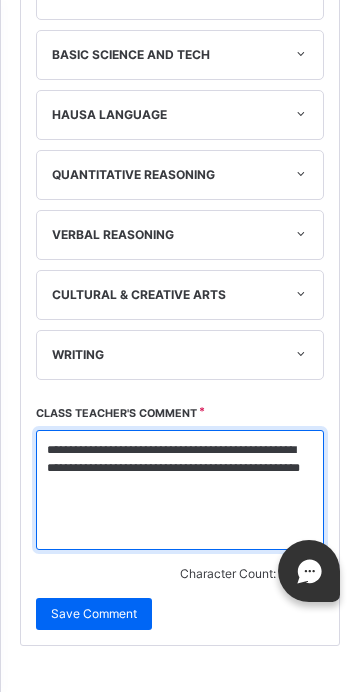 click on "**********" at bounding box center (180, 490) 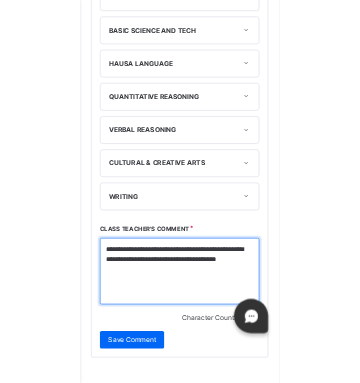 scroll, scrollTop: 1547, scrollLeft: 0, axis: vertical 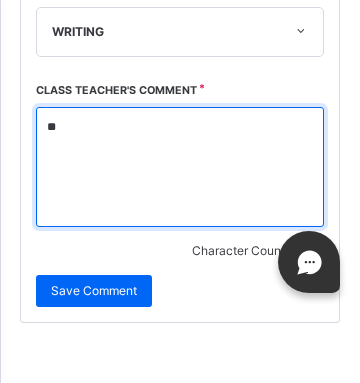 type on "*" 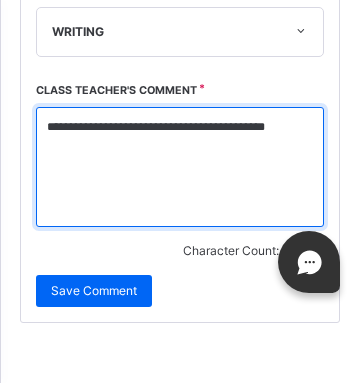 type on "**********" 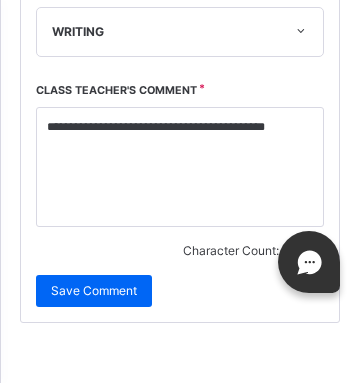 click on "Save Comment" at bounding box center [94, 291] 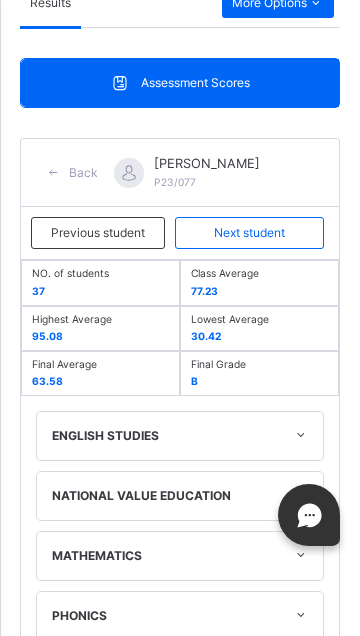scroll, scrollTop: 463, scrollLeft: 0, axis: vertical 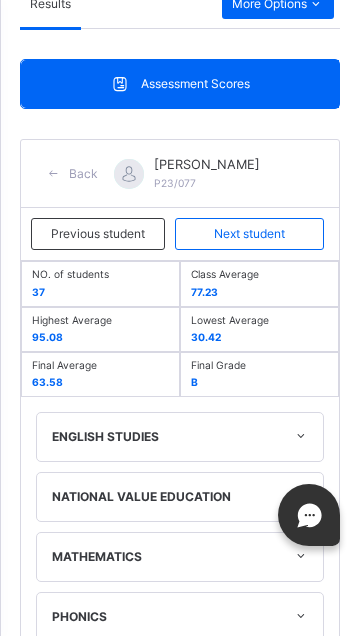 click on "Next student" at bounding box center [249, 234] 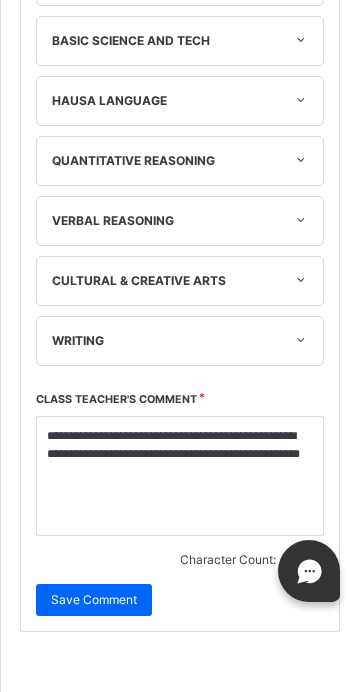 scroll, scrollTop: 1238, scrollLeft: 0, axis: vertical 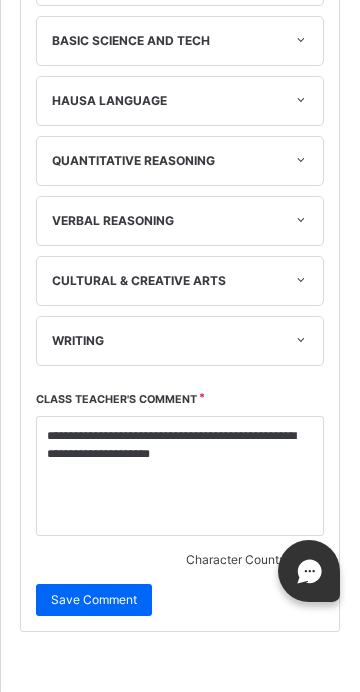 click on "Next student" at bounding box center [249, -522] 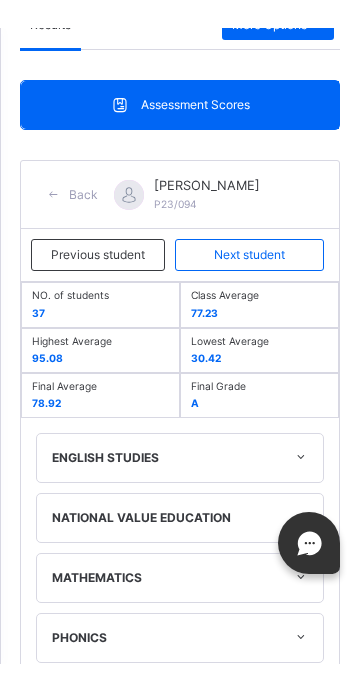 scroll, scrollTop: 1182, scrollLeft: 0, axis: vertical 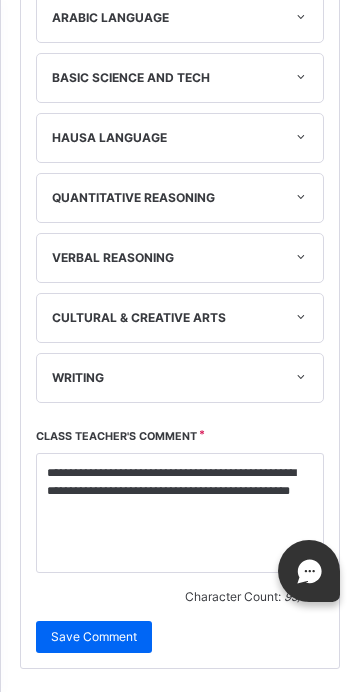 click on "ENGLISH STUDIES" at bounding box center [180, -282] 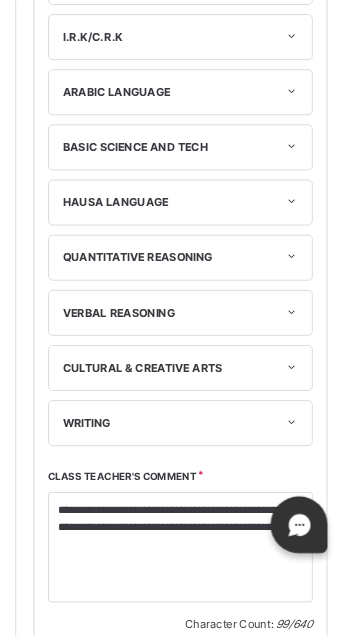scroll, scrollTop: 518, scrollLeft: 0, axis: vertical 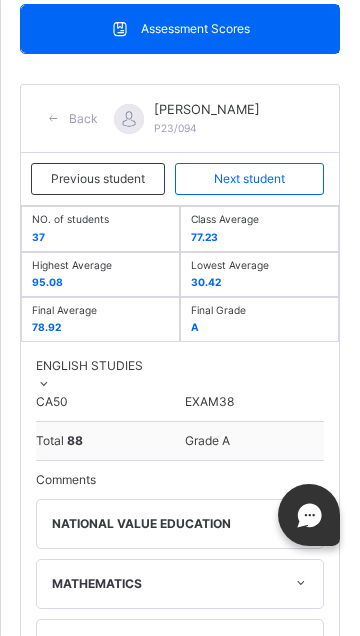 click on "NATIONAL VALUE EDUCATION" at bounding box center (180, 524) 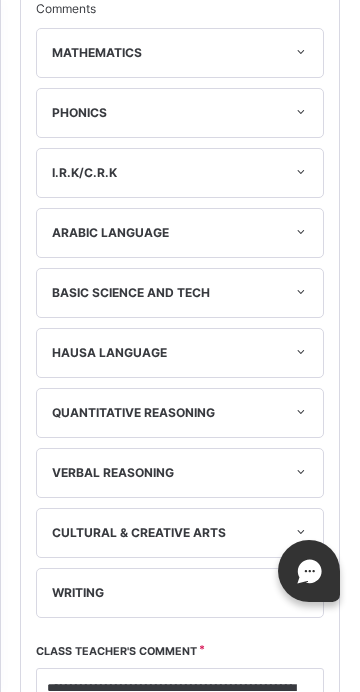 scroll, scrollTop: 1057, scrollLeft: 0, axis: vertical 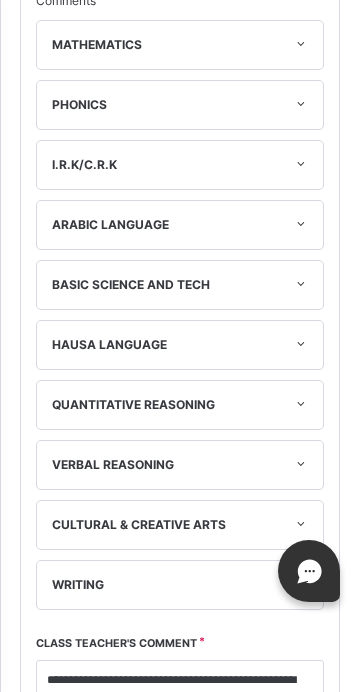 click on "MATHEMATICS" at bounding box center [180, 45] 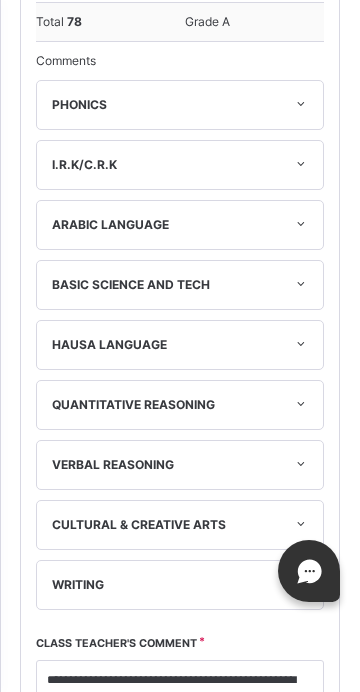 click on "PHONICS" at bounding box center [180, 105] 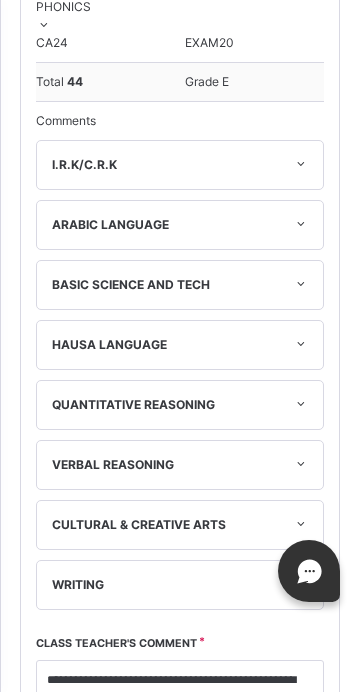 click on "I.R.K/C.R.K" at bounding box center [180, 165] 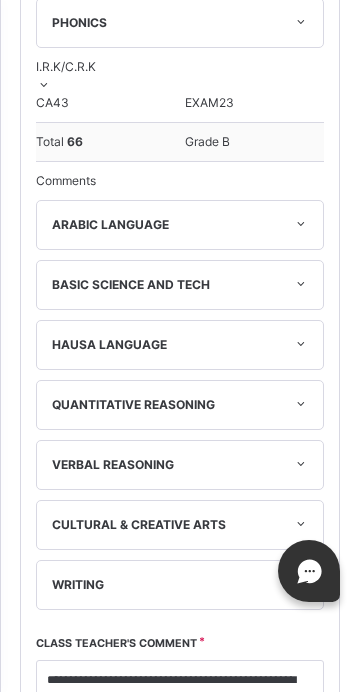 click on "ARABIC LANGUAGE" at bounding box center [180, 225] 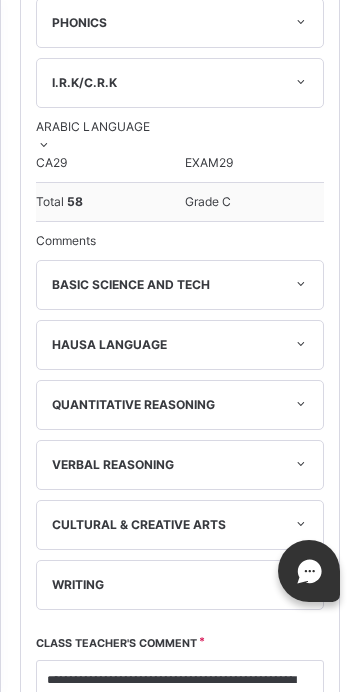 click on "BASIC SCIENCE AND TECH" at bounding box center [180, 285] 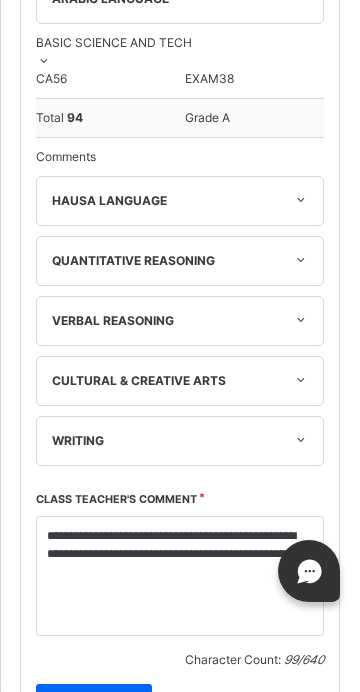 scroll, scrollTop: 1204, scrollLeft: 0, axis: vertical 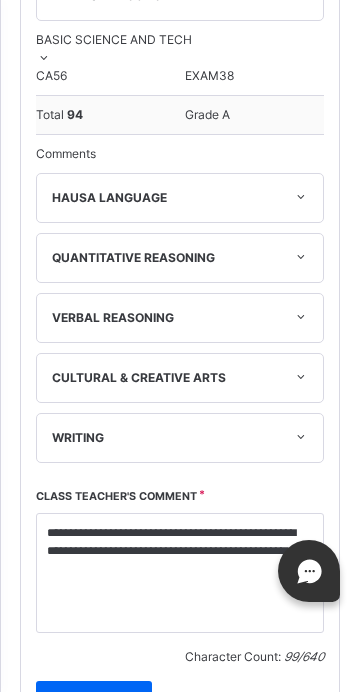 click on "HAUSA LANGUAGE" at bounding box center (180, 198) 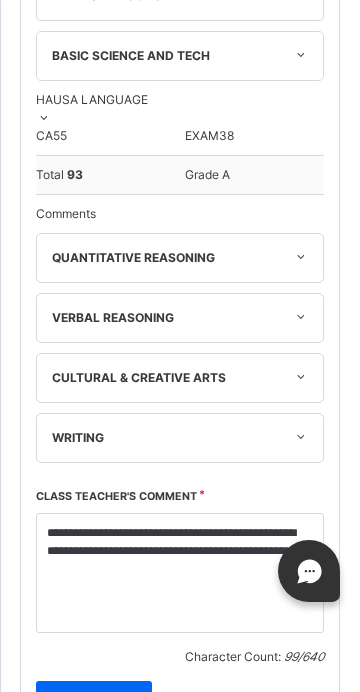 click on "QUANTITATIVE REASONING" at bounding box center [180, 258] 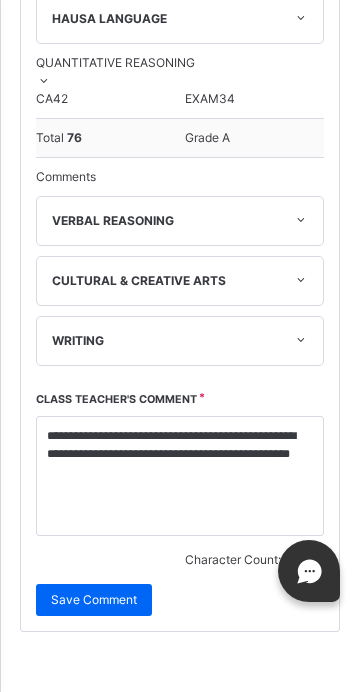 scroll, scrollTop: 1341, scrollLeft: 0, axis: vertical 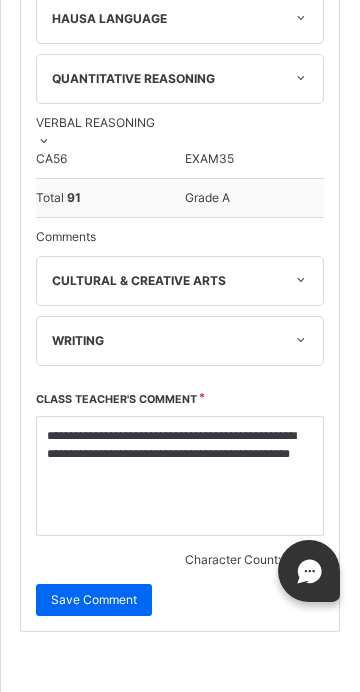 click on "CULTURAL & CREATIVE ARTS" at bounding box center [180, 281] 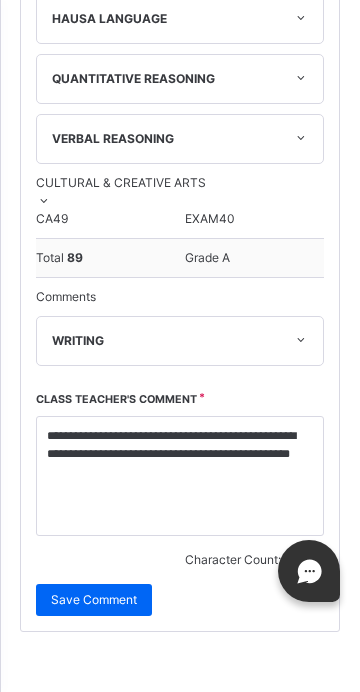 click on "WRITING" at bounding box center [180, 341] 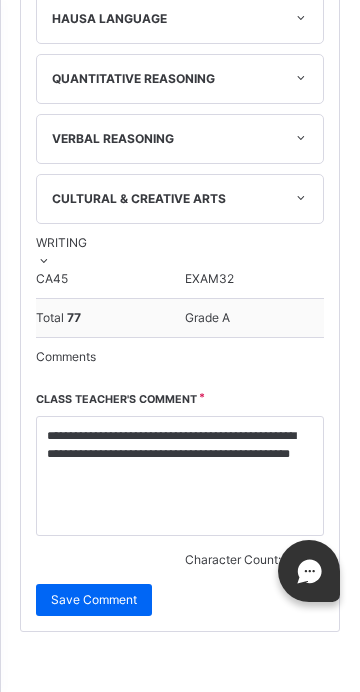 scroll, scrollTop: 1431, scrollLeft: 0, axis: vertical 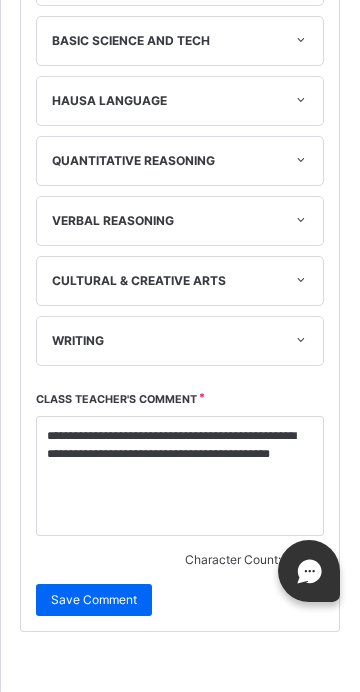 click on "Next student" at bounding box center [249, -522] 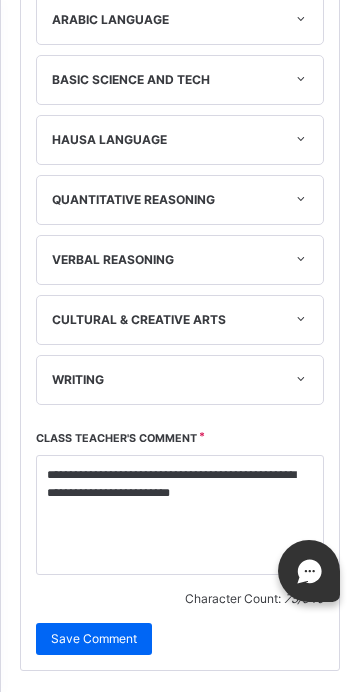 scroll, scrollTop: 1257, scrollLeft: 0, axis: vertical 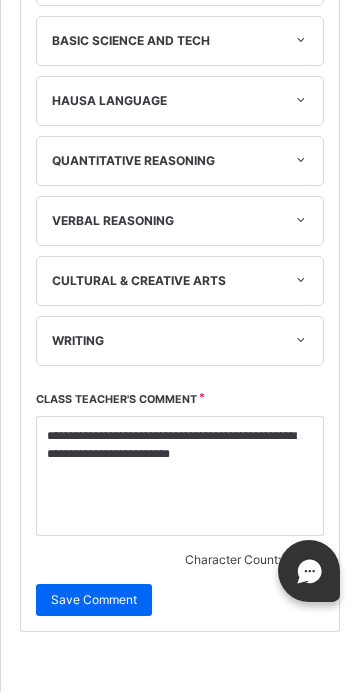click on "Next student" at bounding box center [249, -522] 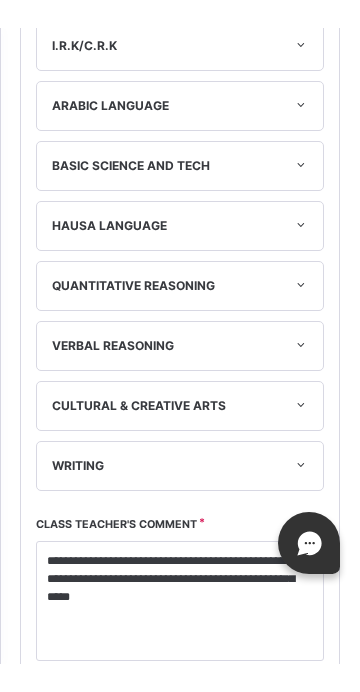 scroll, scrollTop: 1200, scrollLeft: 0, axis: vertical 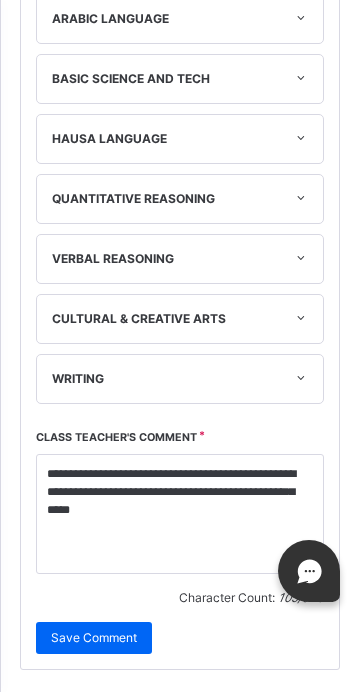 click on "Next student" at bounding box center [249, -484] 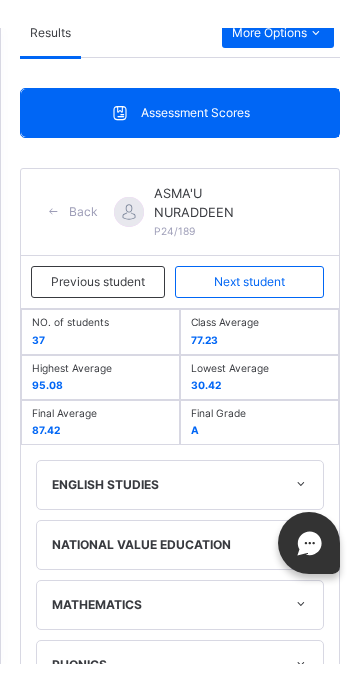 scroll, scrollTop: 1238, scrollLeft: 0, axis: vertical 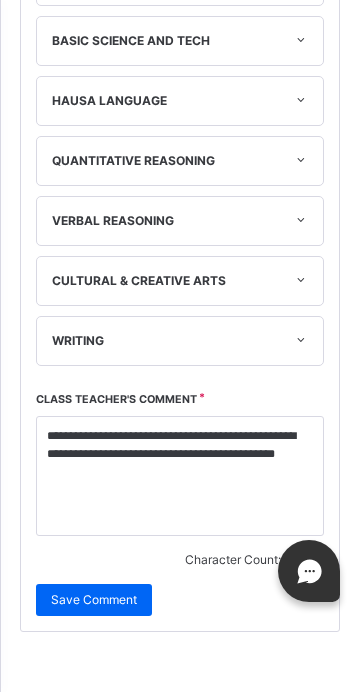 click on "Next student" at bounding box center [249, -522] 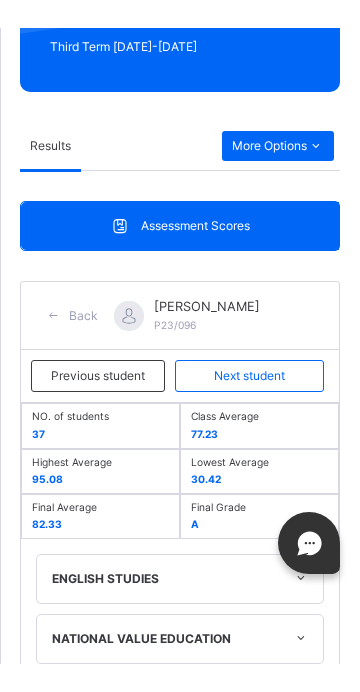 scroll, scrollTop: 1160, scrollLeft: 0, axis: vertical 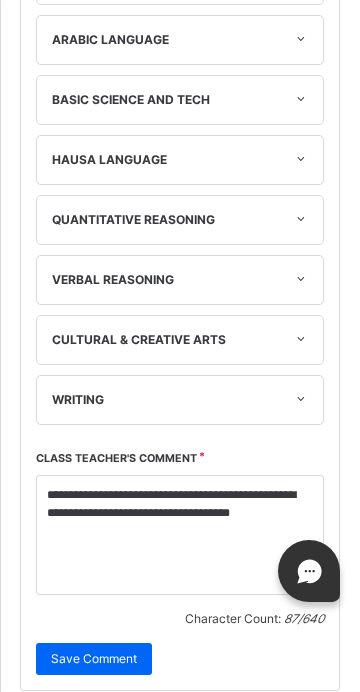 click on "Next student" at bounding box center [249, -463] 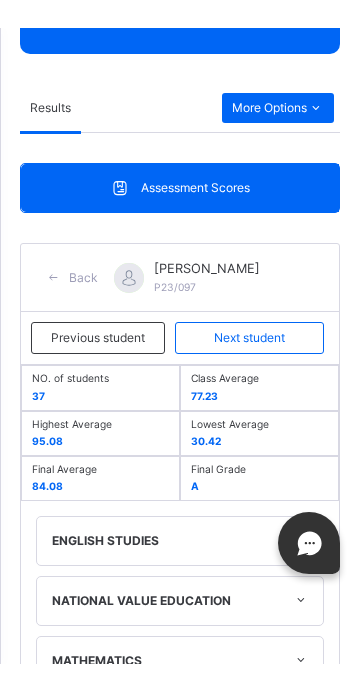 scroll, scrollTop: 1182, scrollLeft: 0, axis: vertical 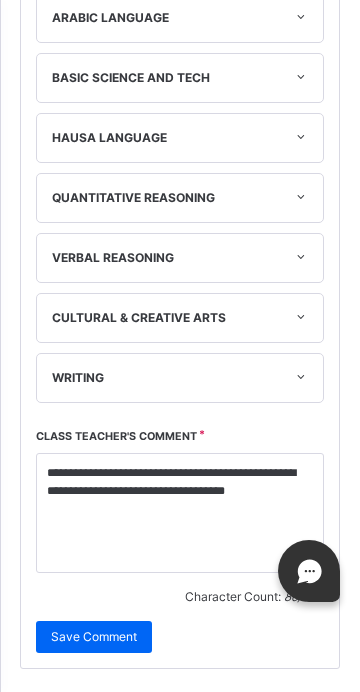 click on "Next student" at bounding box center [249, -485] 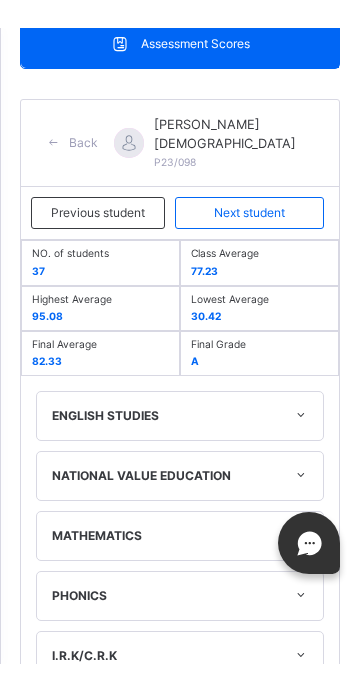 scroll, scrollTop: 1182, scrollLeft: 0, axis: vertical 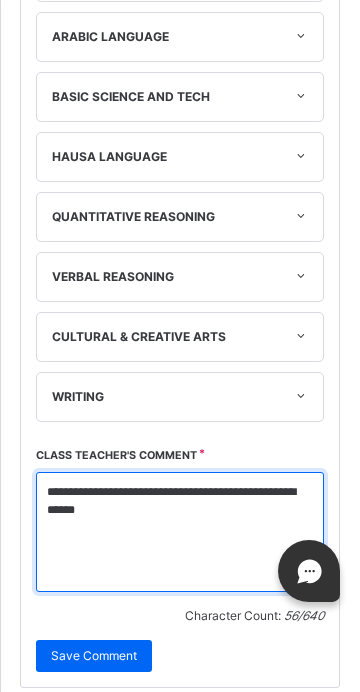 click on "**********" at bounding box center (180, 532) 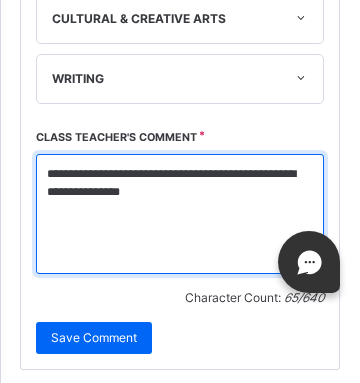 scroll, scrollTop: 1521, scrollLeft: 0, axis: vertical 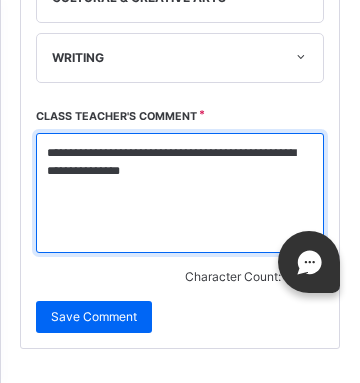 type on "**********" 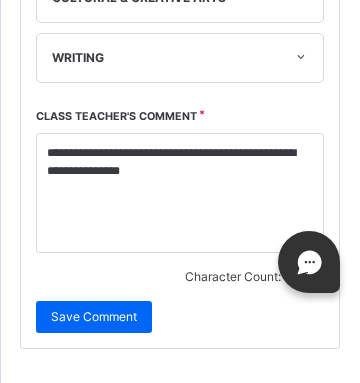 click on "Save Comment" at bounding box center [94, 317] 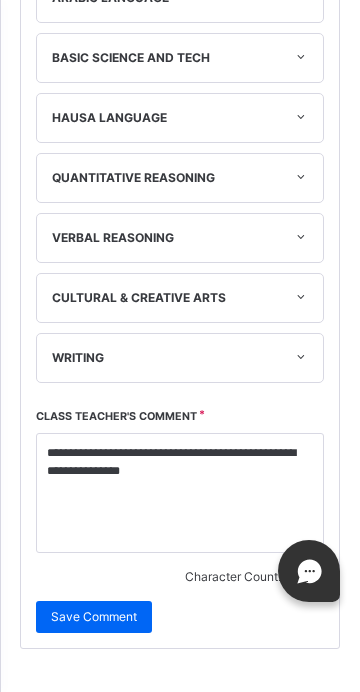 scroll, scrollTop: 1220, scrollLeft: 0, axis: vertical 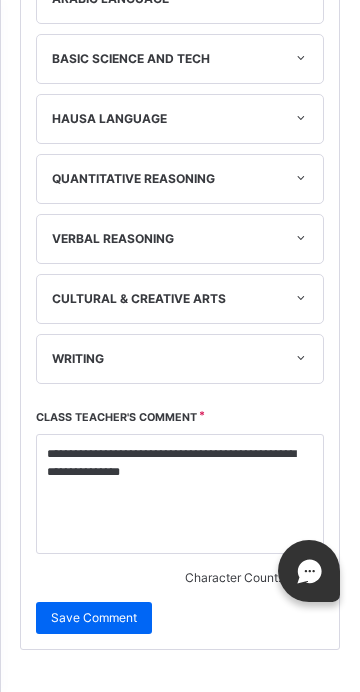 click on "Next student" at bounding box center (249, -504) 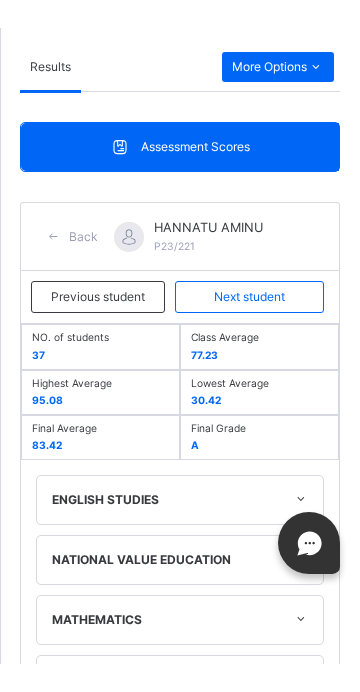 scroll, scrollTop: 1219, scrollLeft: 0, axis: vertical 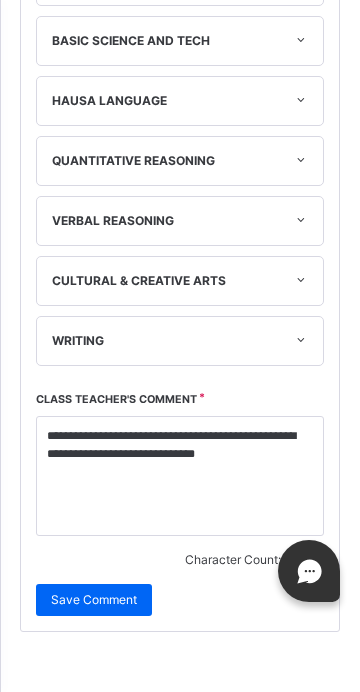 click on "Next student" at bounding box center (249, -522) 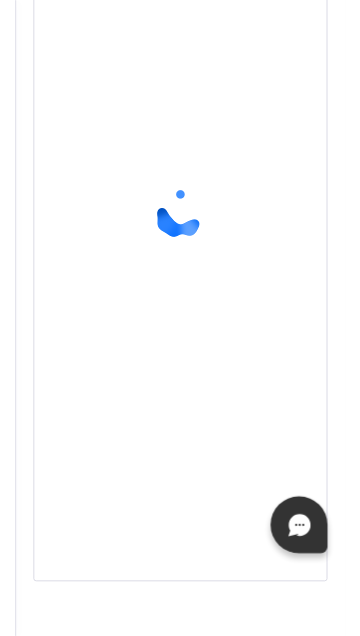 scroll, scrollTop: 367, scrollLeft: 0, axis: vertical 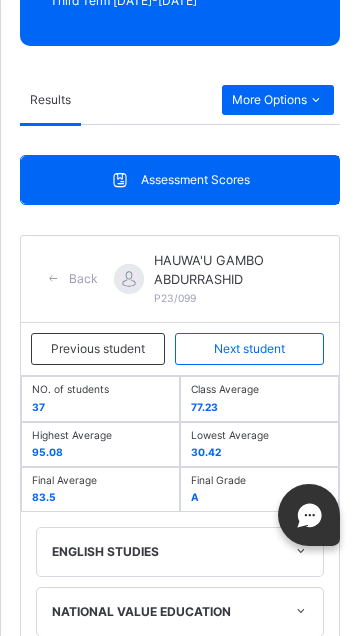 click on "WRITING" at bounding box center (180, 1212) 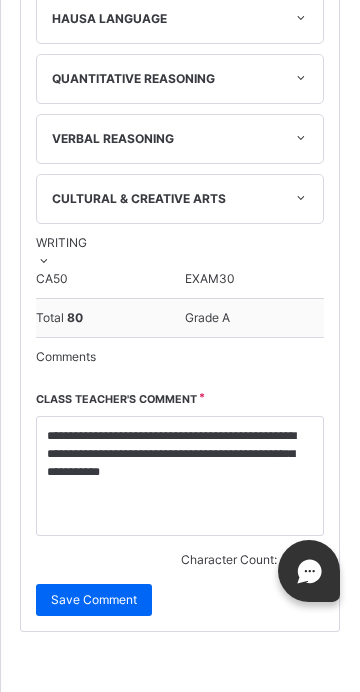 scroll, scrollTop: 1431, scrollLeft: 0, axis: vertical 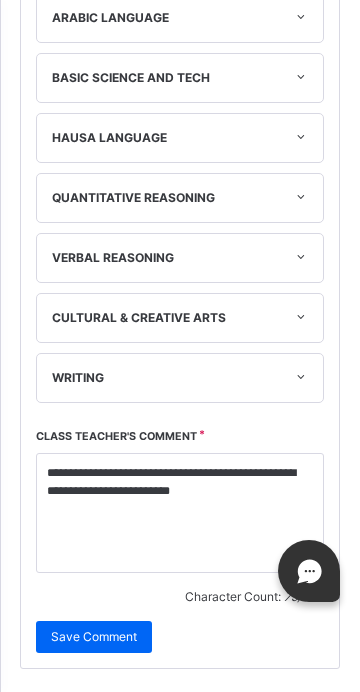 click on "Next student" at bounding box center [249, -485] 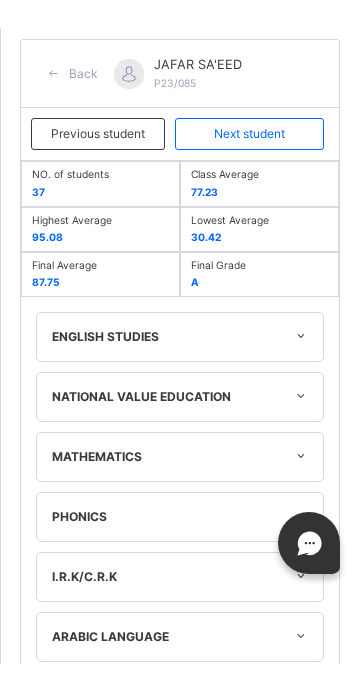 scroll, scrollTop: 1163, scrollLeft: 0, axis: vertical 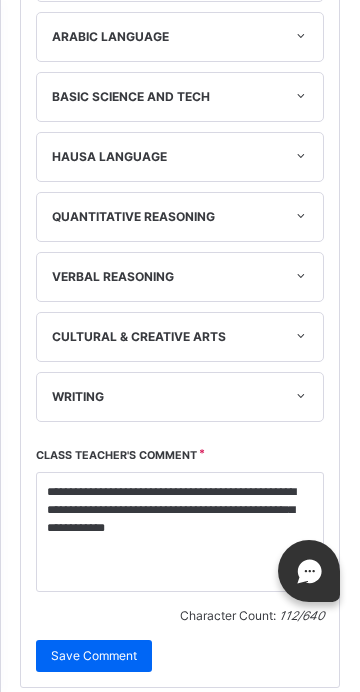 click on "Next student" at bounding box center [249, -466] 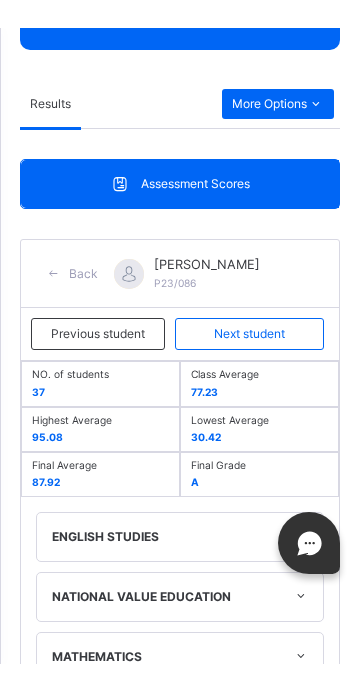 scroll, scrollTop: 1220, scrollLeft: 0, axis: vertical 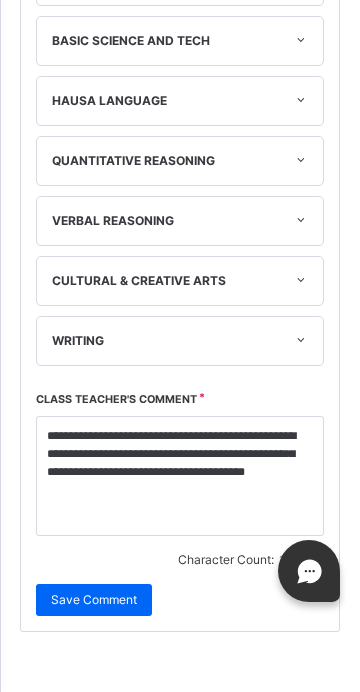 click on "VERBAL REASONING" at bounding box center [180, 221] 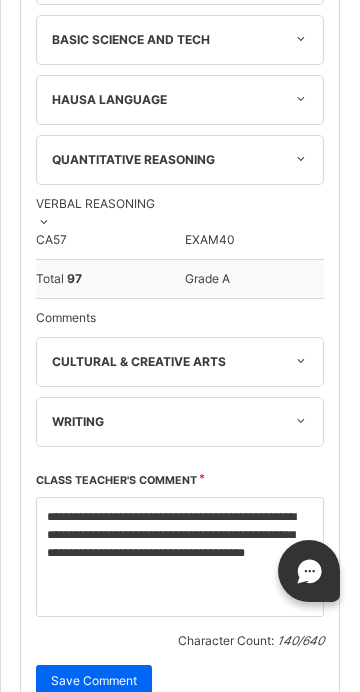 click on "ENGLISH STUDIES" at bounding box center (180, -320) 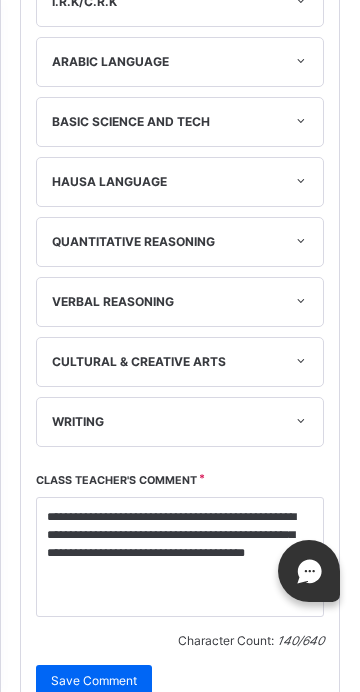 click on "MATHEMATICS" at bounding box center [180, -118] 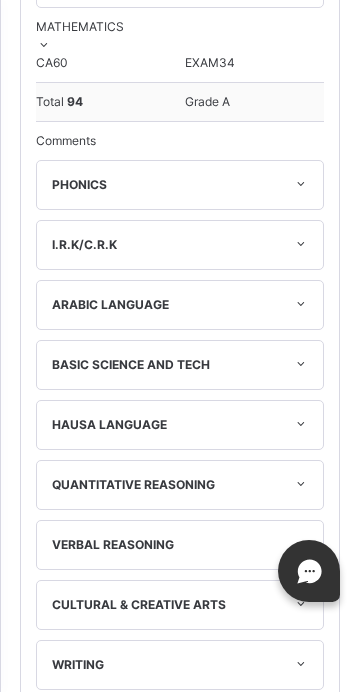 scroll, scrollTop: 1023, scrollLeft: 0, axis: vertical 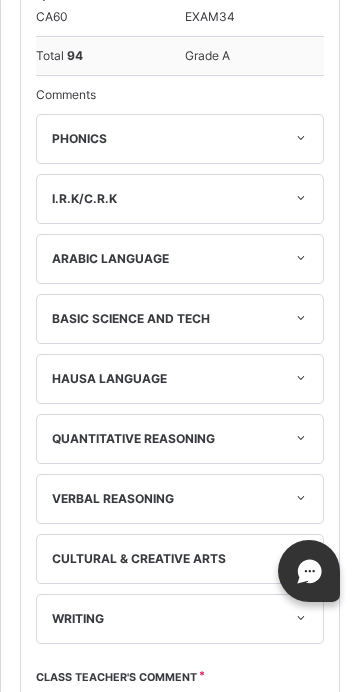 click on "PHONICS" at bounding box center [180, 139] 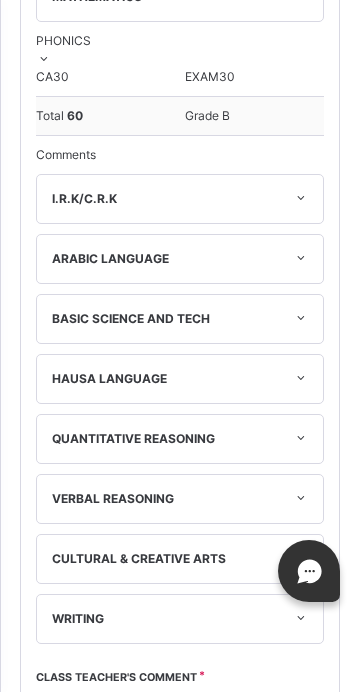 click on "I.R.K/C.R.K" at bounding box center (180, 199) 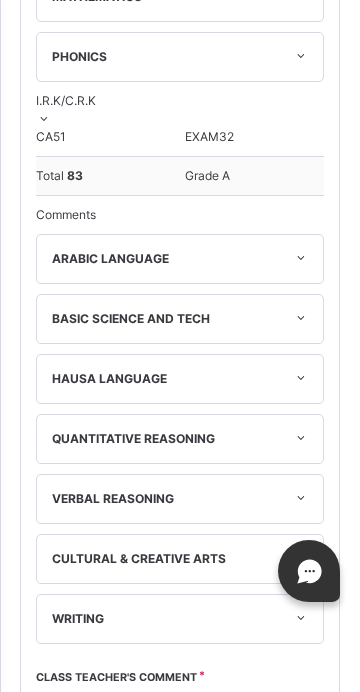 click on "ARABIC LANGUAGE" at bounding box center [180, 259] 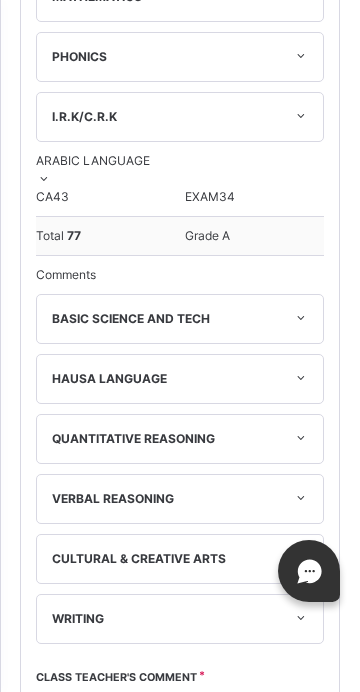 click on "BASIC SCIENCE AND TECH" at bounding box center [180, 319] 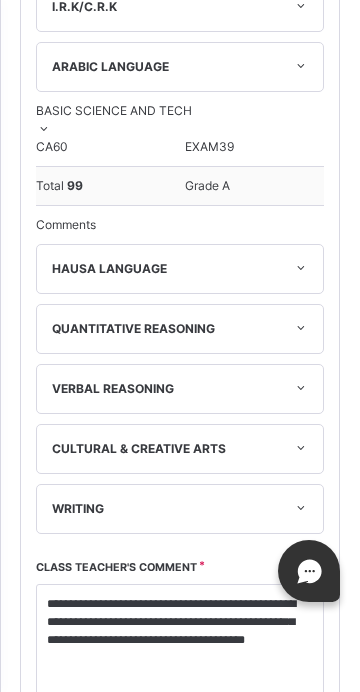 scroll, scrollTop: 1182, scrollLeft: 0, axis: vertical 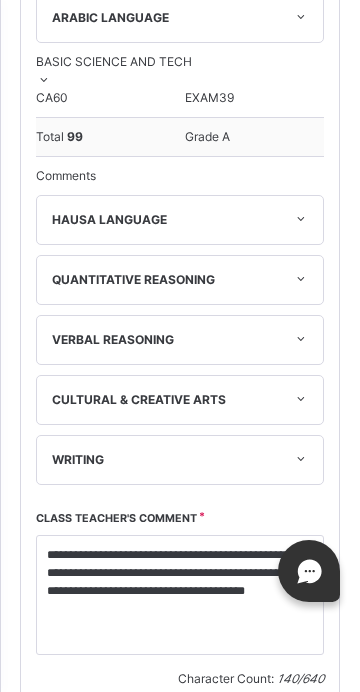 click on "HAUSA LANGUAGE" at bounding box center (180, 220) 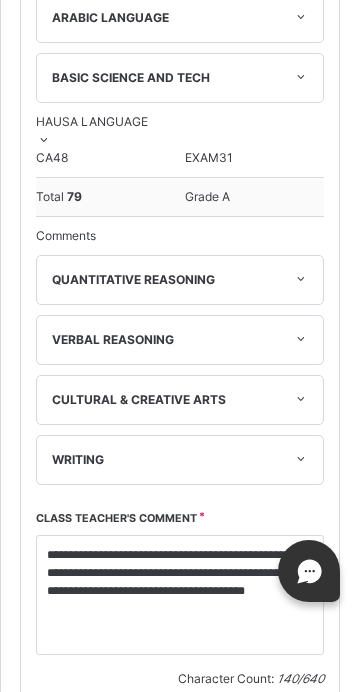 click on "QUANTITATIVE REASONING" at bounding box center [180, 280] 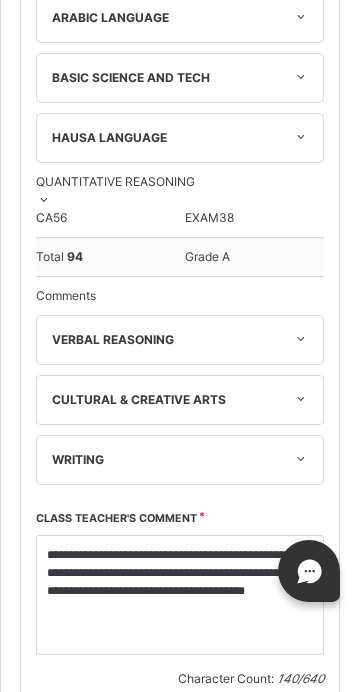click on "VERBAL REASONING" at bounding box center [180, 340] 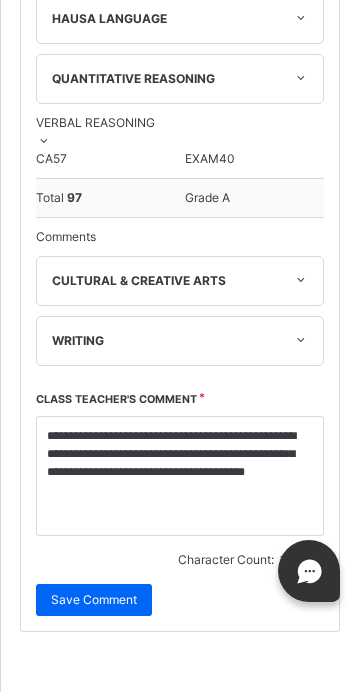 scroll, scrollTop: 1309, scrollLeft: 0, axis: vertical 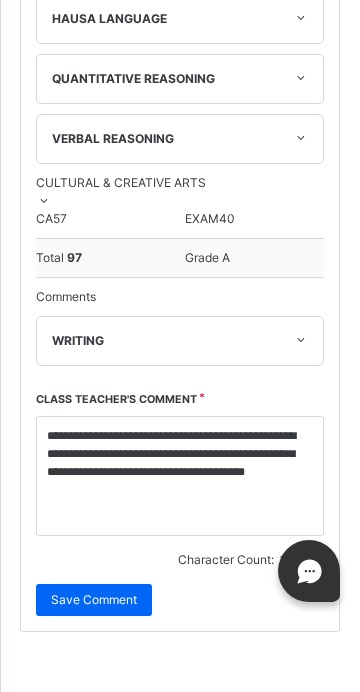 click on "WRITING" at bounding box center (180, 341) 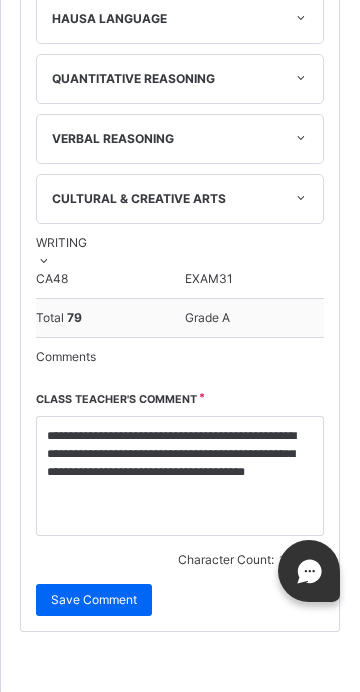 click on "Next student" at bounding box center (249, -604) 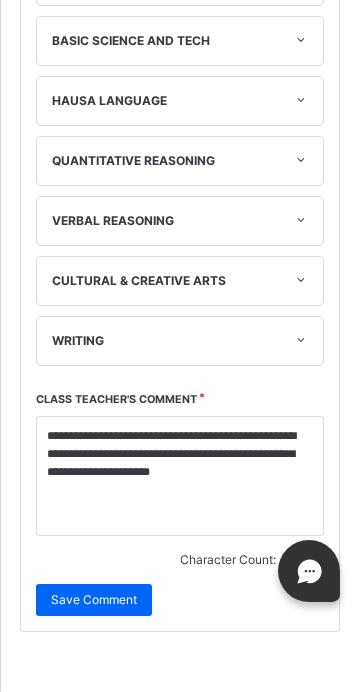 scroll, scrollTop: 1237, scrollLeft: 0, axis: vertical 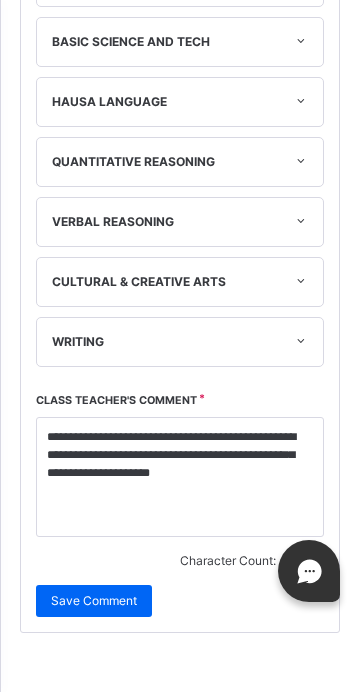 click on "Next student" at bounding box center [249, -521] 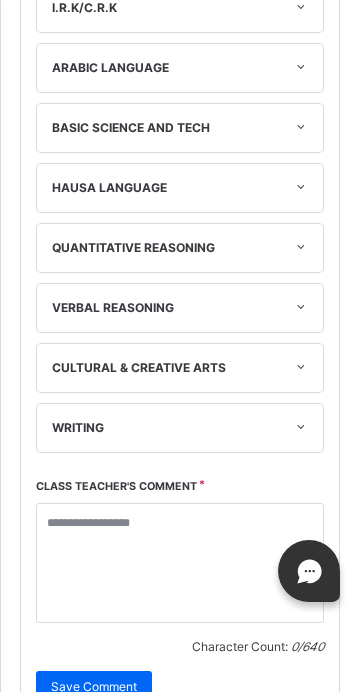 scroll, scrollTop: 1257, scrollLeft: 0, axis: vertical 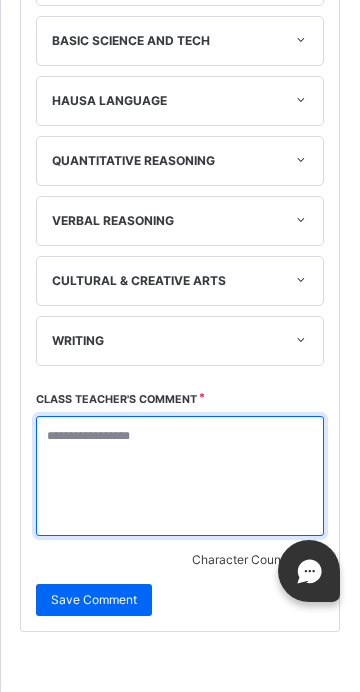 click at bounding box center (180, 476) 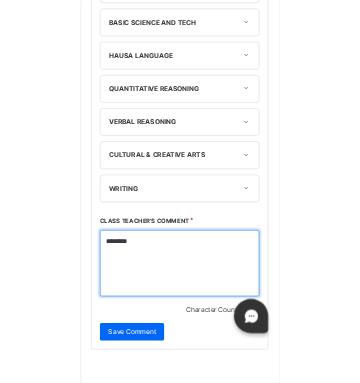scroll, scrollTop: 1542, scrollLeft: 0, axis: vertical 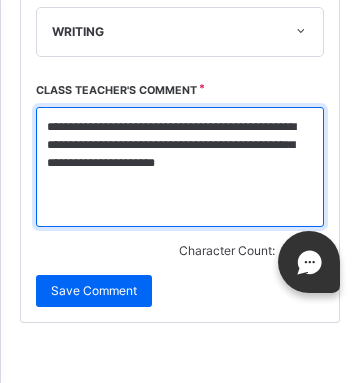 type on "**********" 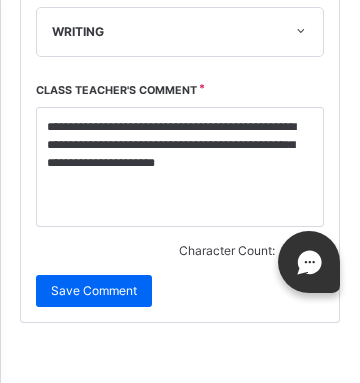 click on "Save Comment" at bounding box center [94, 291] 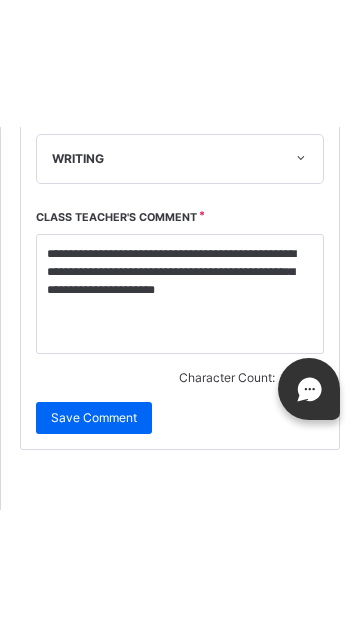 scroll, scrollTop: 1313, scrollLeft: 0, axis: vertical 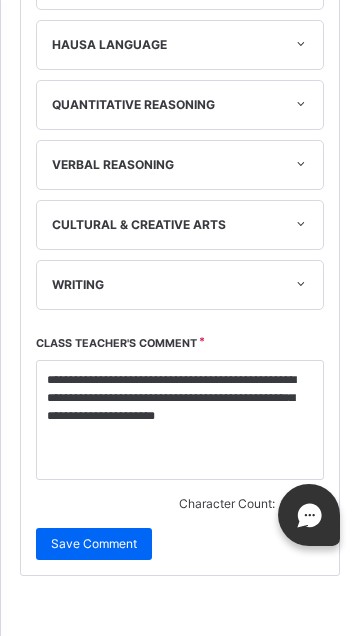 click on "Save Comment" at bounding box center [94, 544] 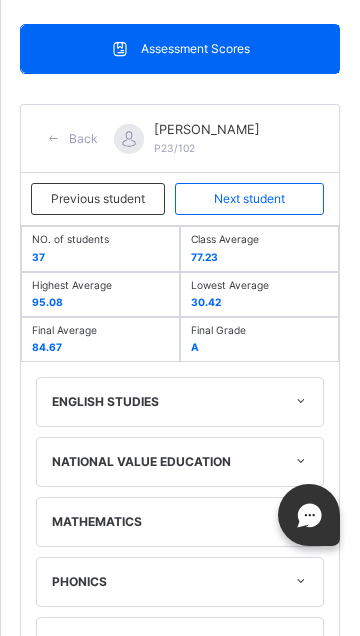 scroll, scrollTop: 497, scrollLeft: 0, axis: vertical 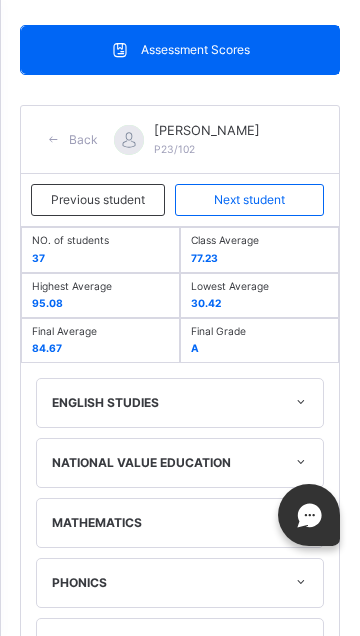 click on "Next student" at bounding box center (249, 200) 